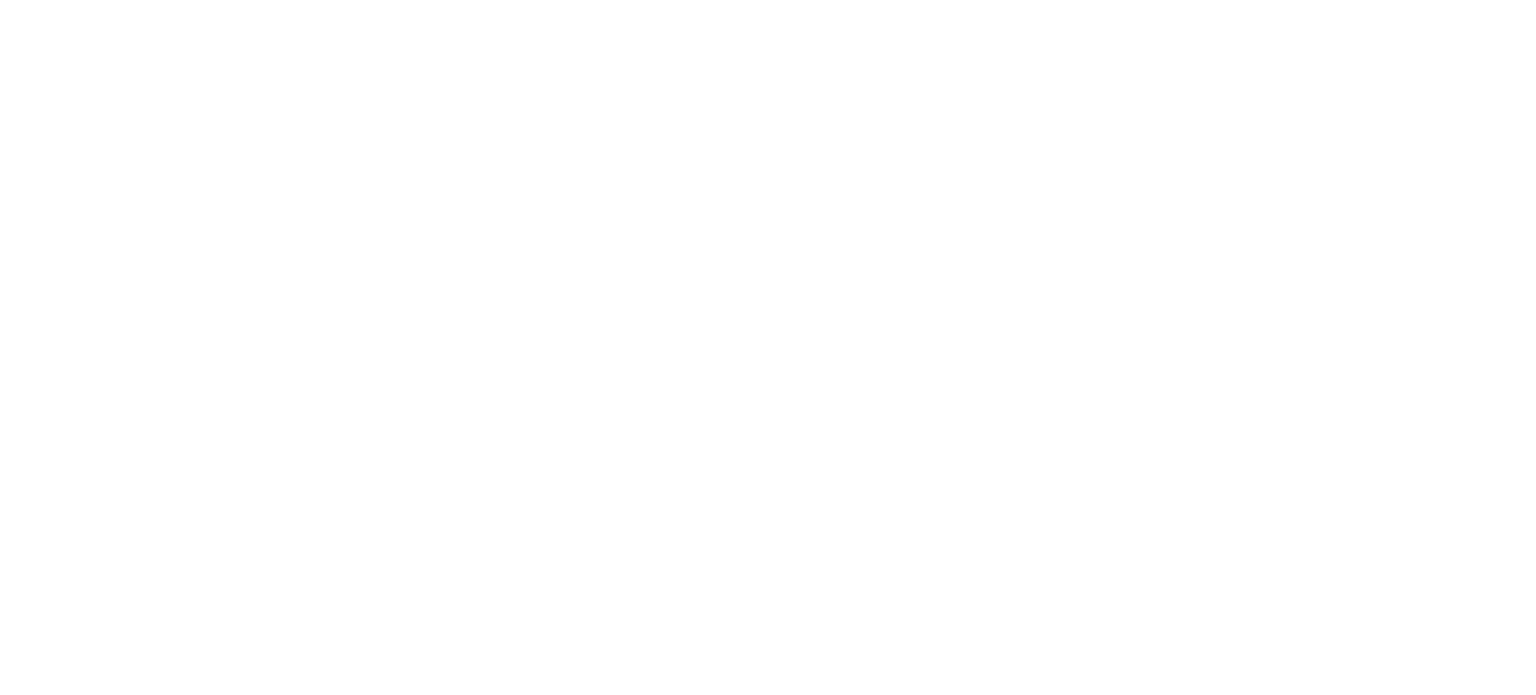 scroll, scrollTop: 0, scrollLeft: 0, axis: both 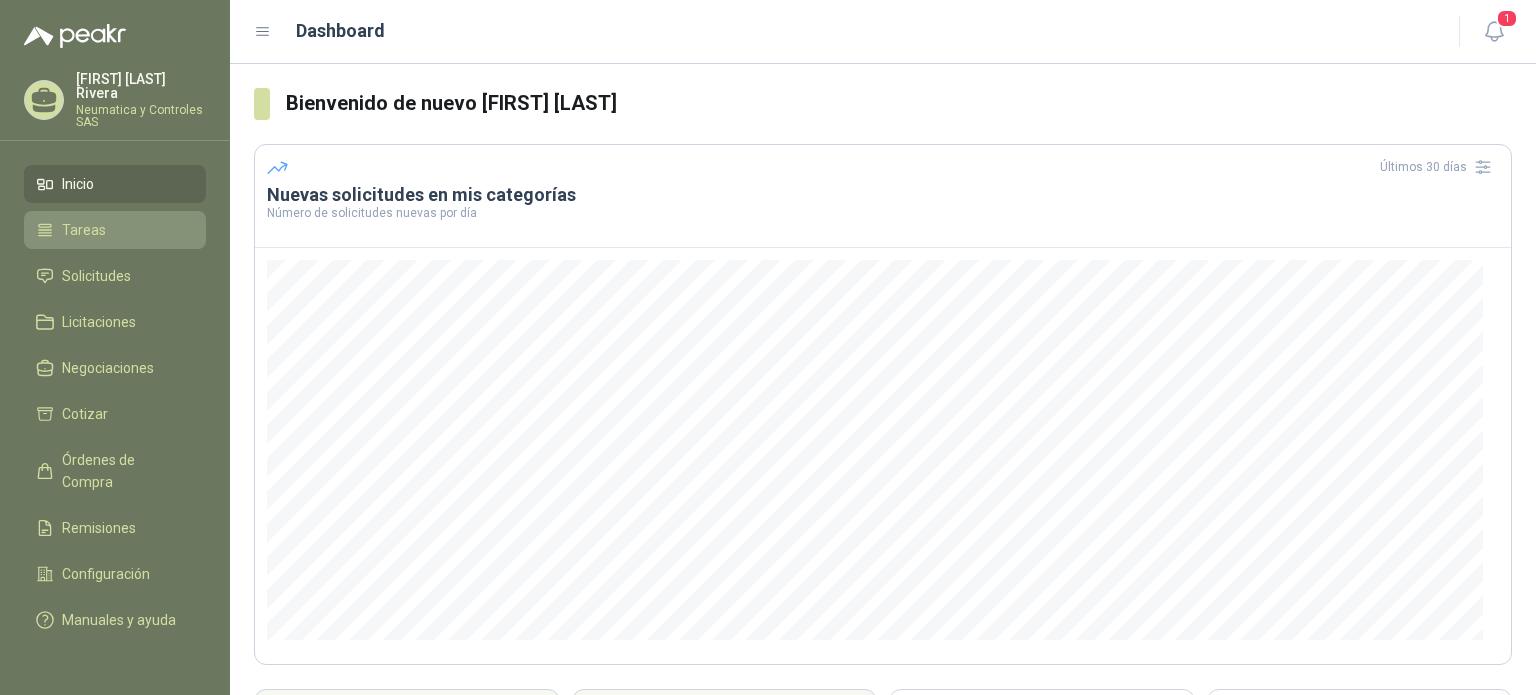 click on "Tareas" at bounding box center [115, 230] 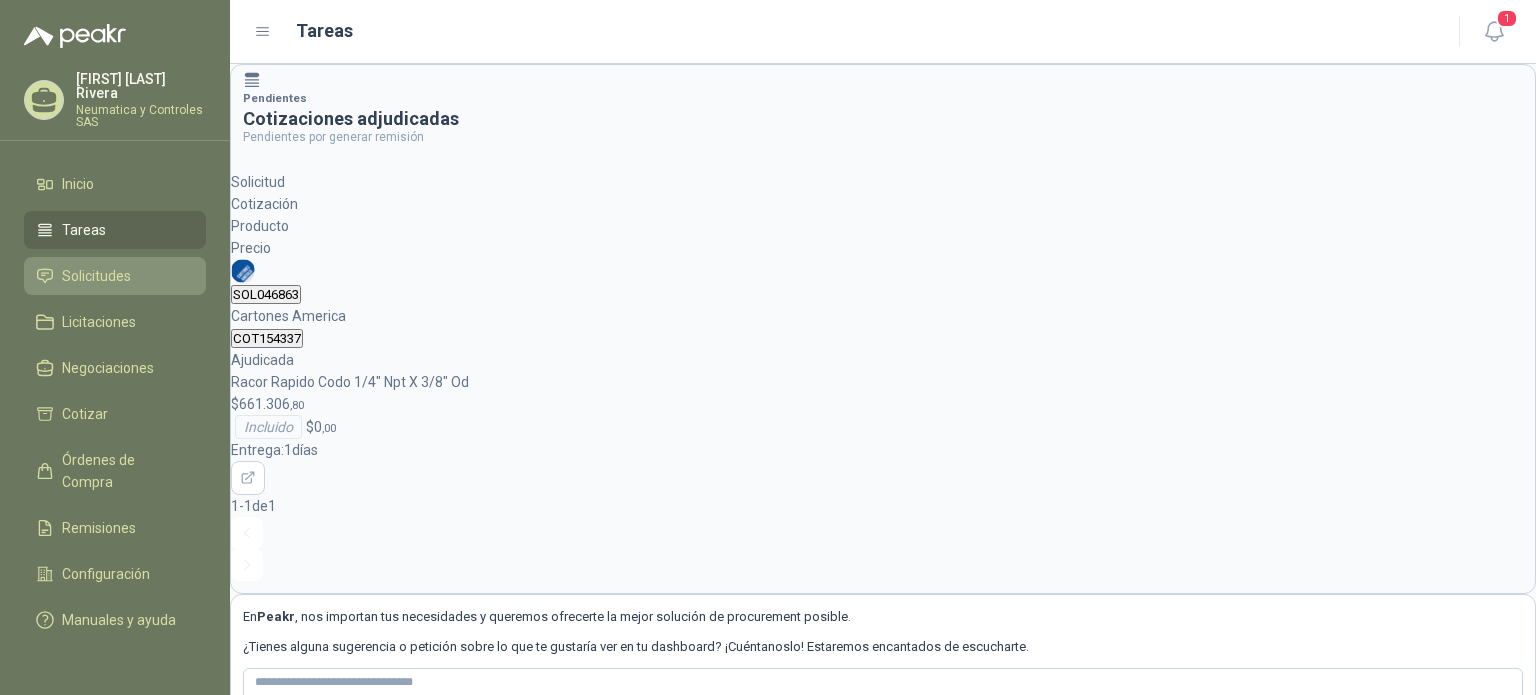 click on "Solicitudes" at bounding box center [96, 276] 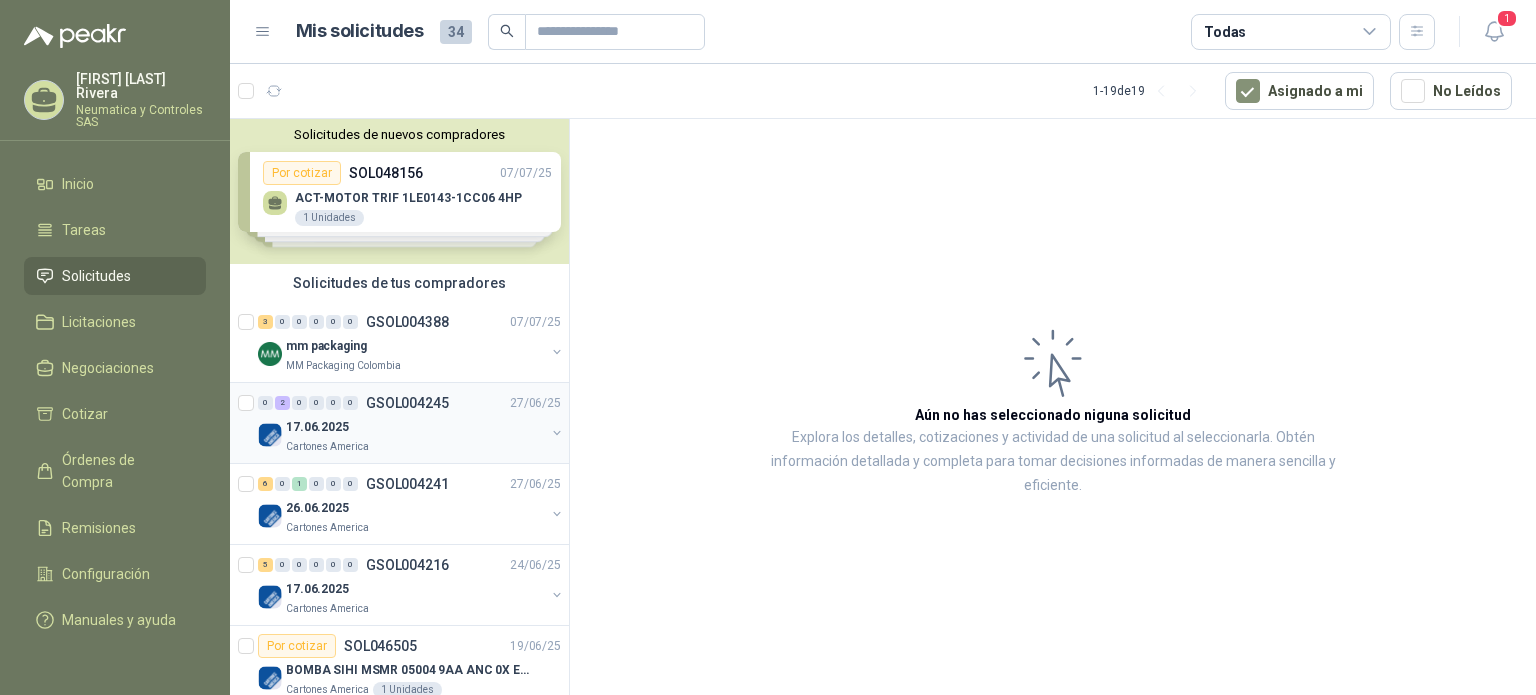click on "17.06.2025" at bounding box center [415, 427] 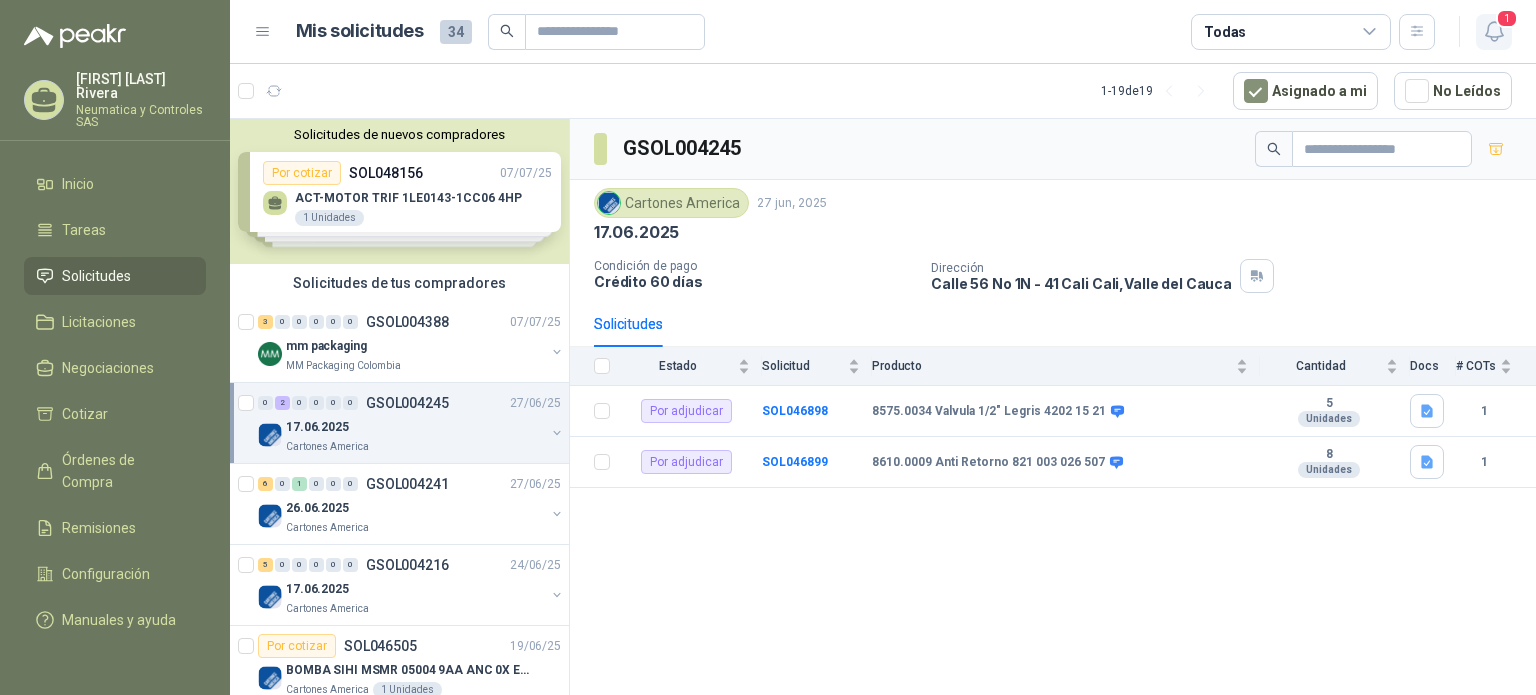 click at bounding box center [1493, 31] 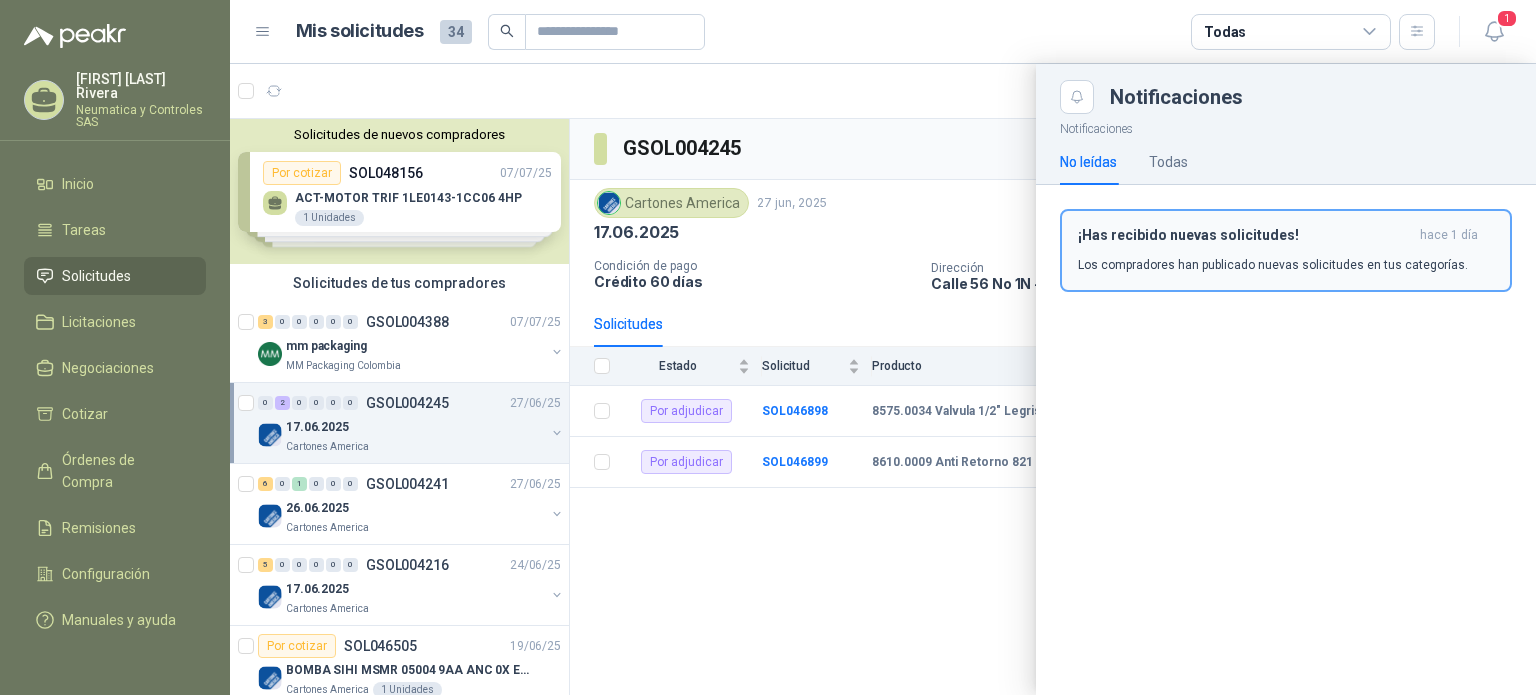 click on "Los compradores han publicado nuevas solicitudes en tus categorías." at bounding box center (1273, 265) 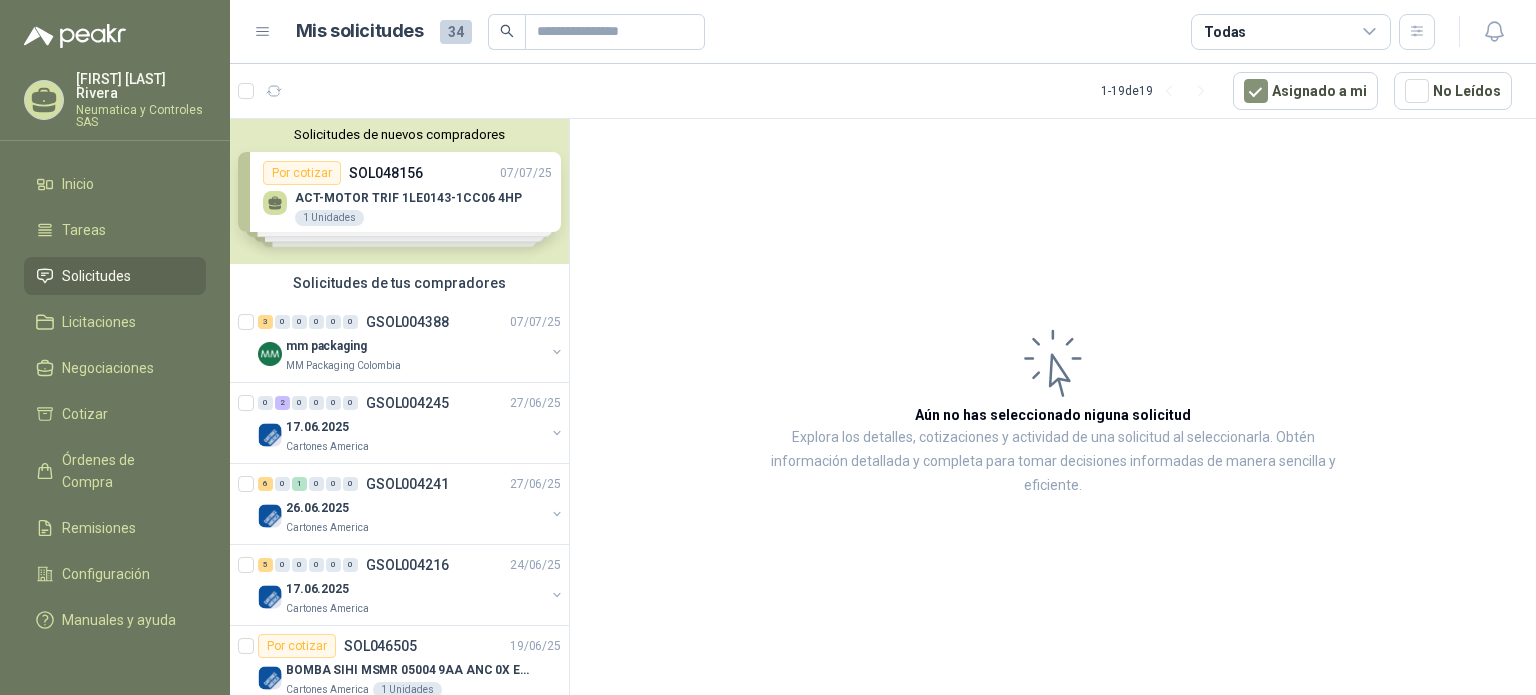 click on "Solicitudes de nuevos compradores Por cotizar SOL048156 [DATE]   ACT-MOTOR TRIF 1LE0143-1CC06 4HP 1   Unidades Por cotizar SOL048157 [DATE]   ACT- MOTOR 3.6HP/1150RPM/220V TRIFASICO 1   Unidades Por cotizar SOL048119 [DATE]   EMPAQUE CAUCHO Y LONA 3/16" COM ALMA 6   MT   Por cotizar SOL048136 [DATE]   RODILLO 3984                             16   UND  ¿Quieres recibir  cientos de solicitudes de compra  como estas todos los días? Agenda una reunión" at bounding box center [399, 191] 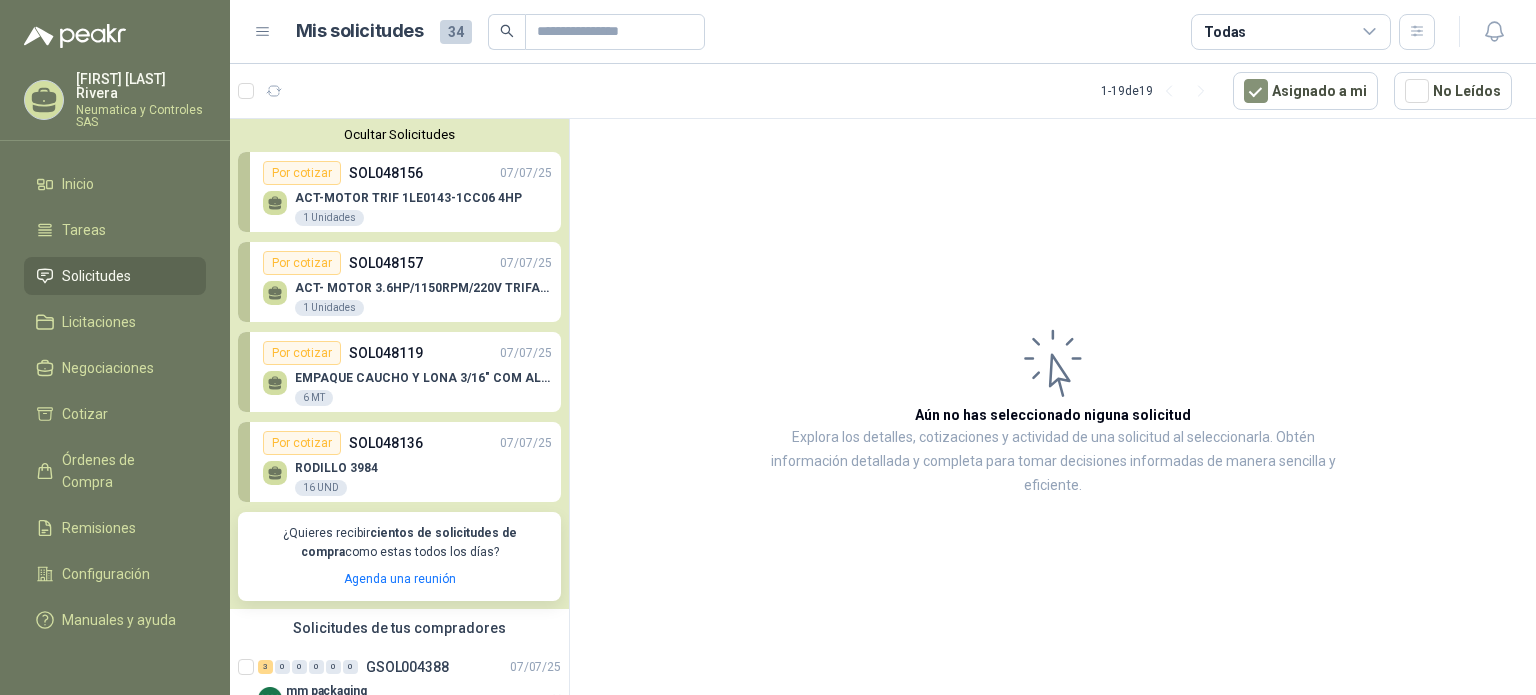 click on "ACT-MOTOR TRIF 1LE0143-1CC06 4HP 1   Unidades" at bounding box center (408, 209) 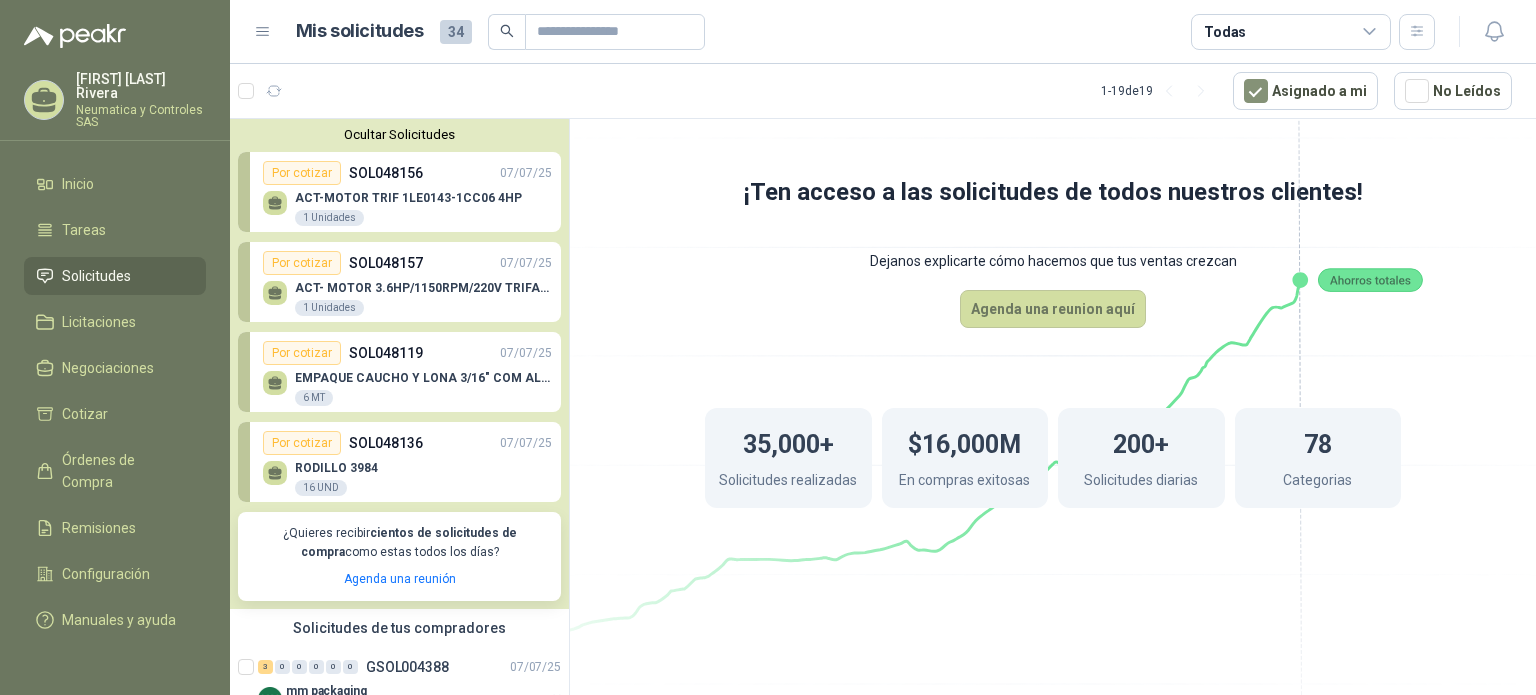 click on "ACT-MOTOR TRIF 1LE0143-1CC06 4HP 1   Unidades" at bounding box center (408, 209) 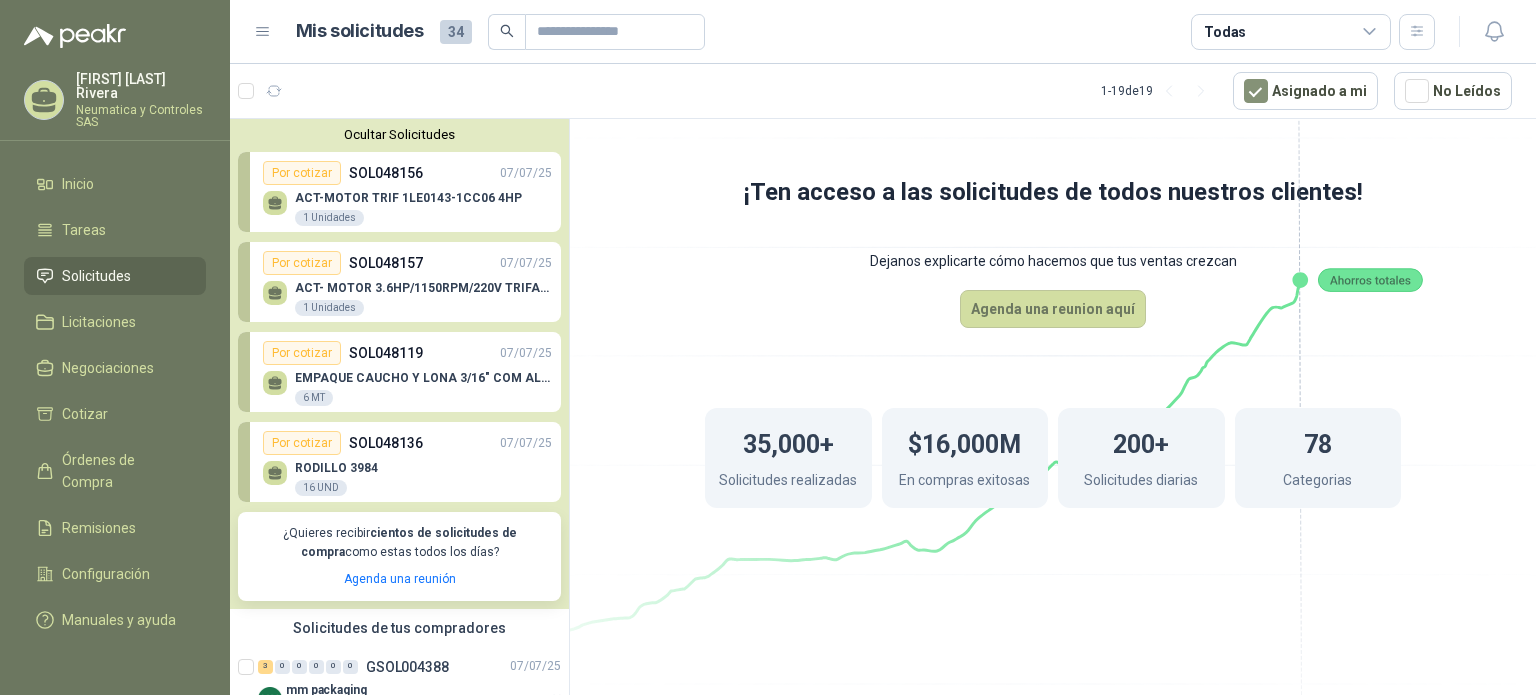 click on "Solicitudes" at bounding box center [115, 276] 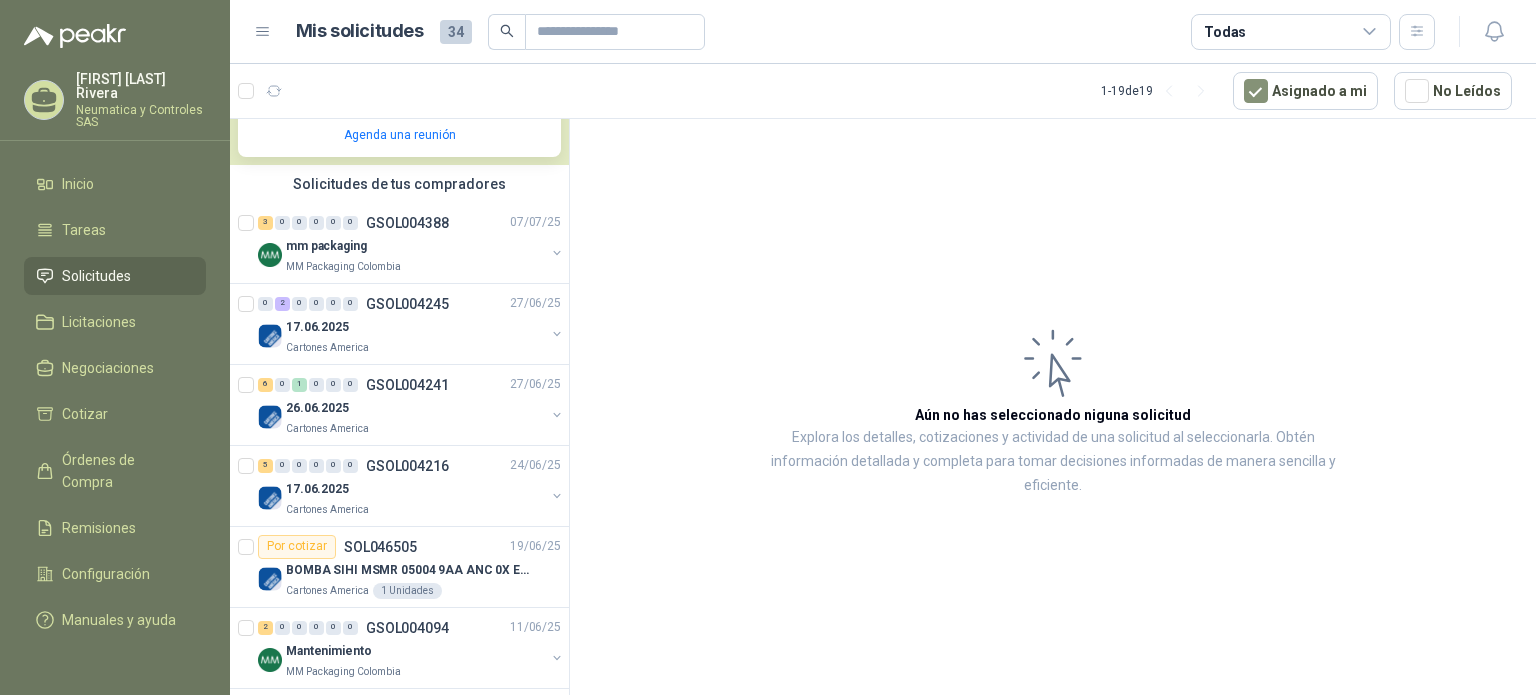 scroll, scrollTop: 493, scrollLeft: 0, axis: vertical 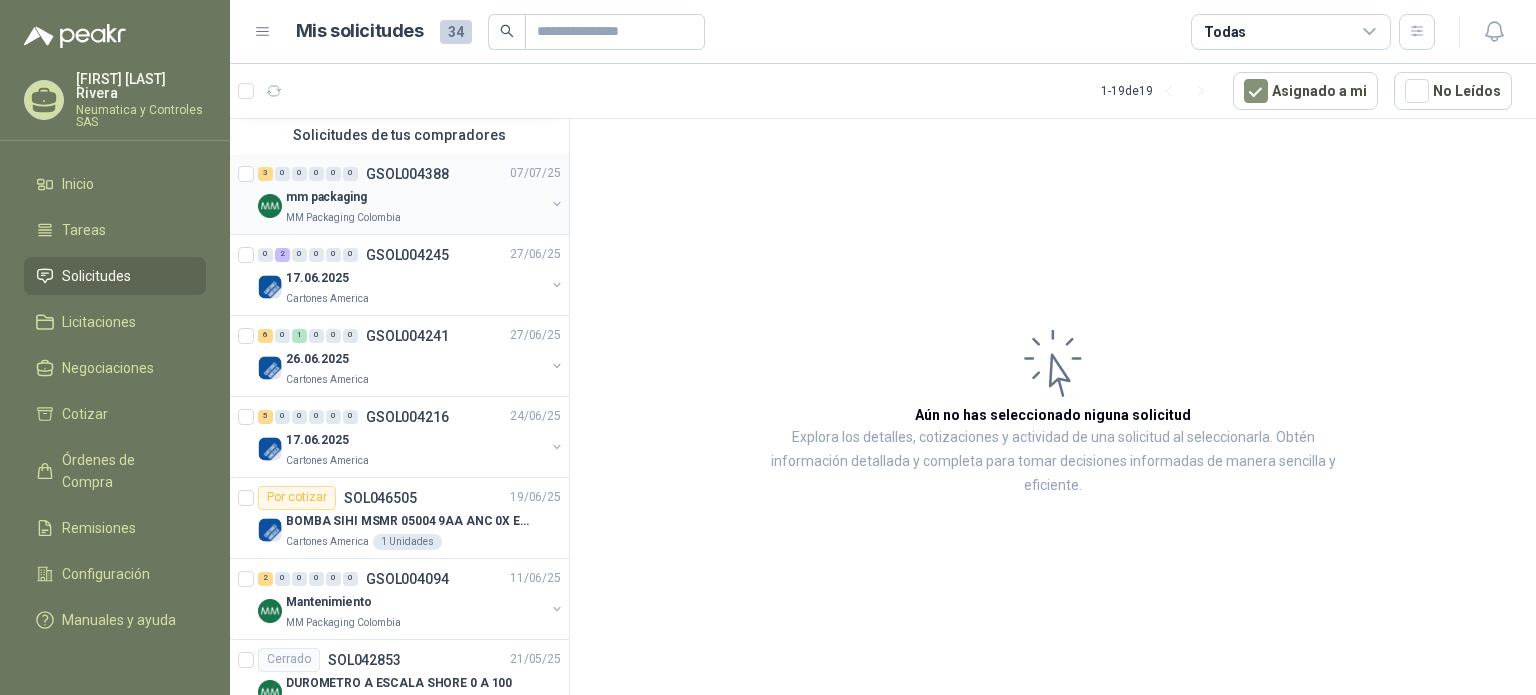 click on "MM Packaging Colombia" at bounding box center [415, 218] 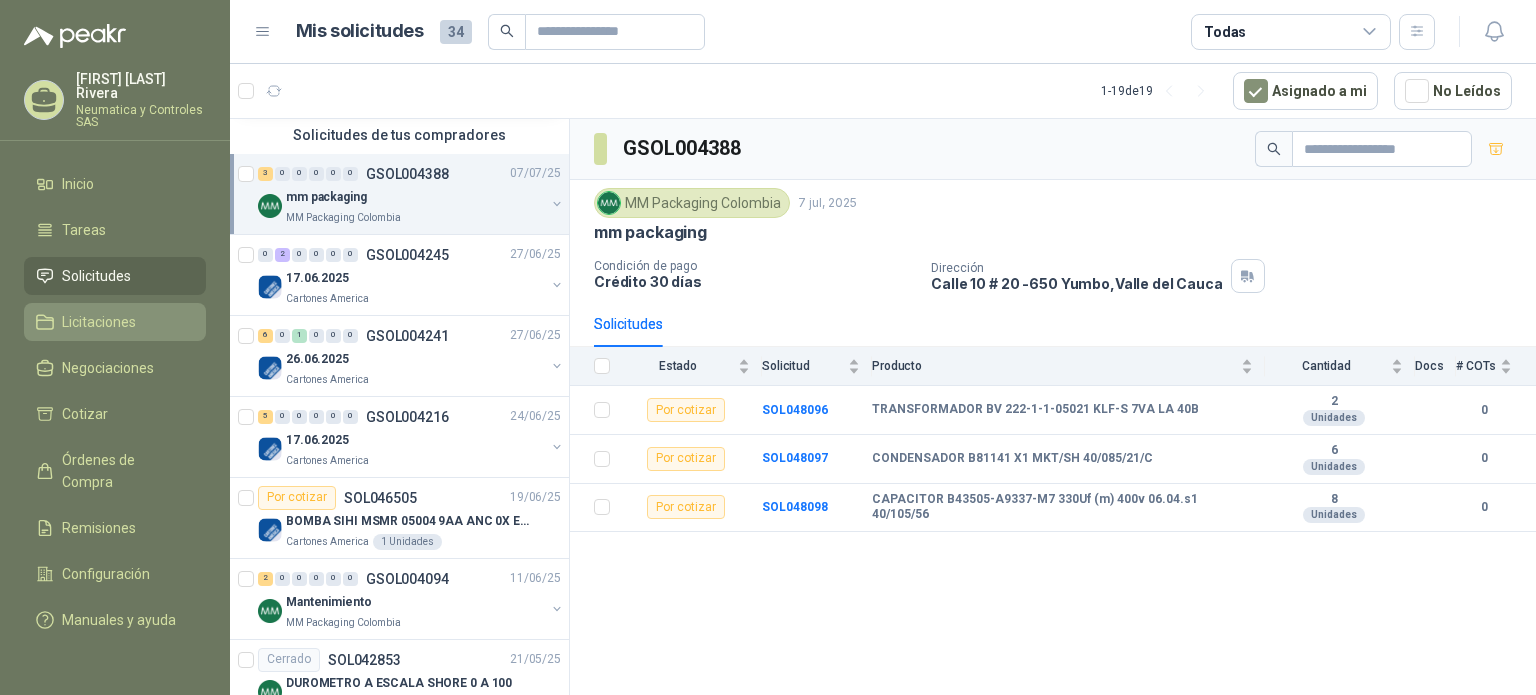 click on "Licitaciones" at bounding box center [115, 322] 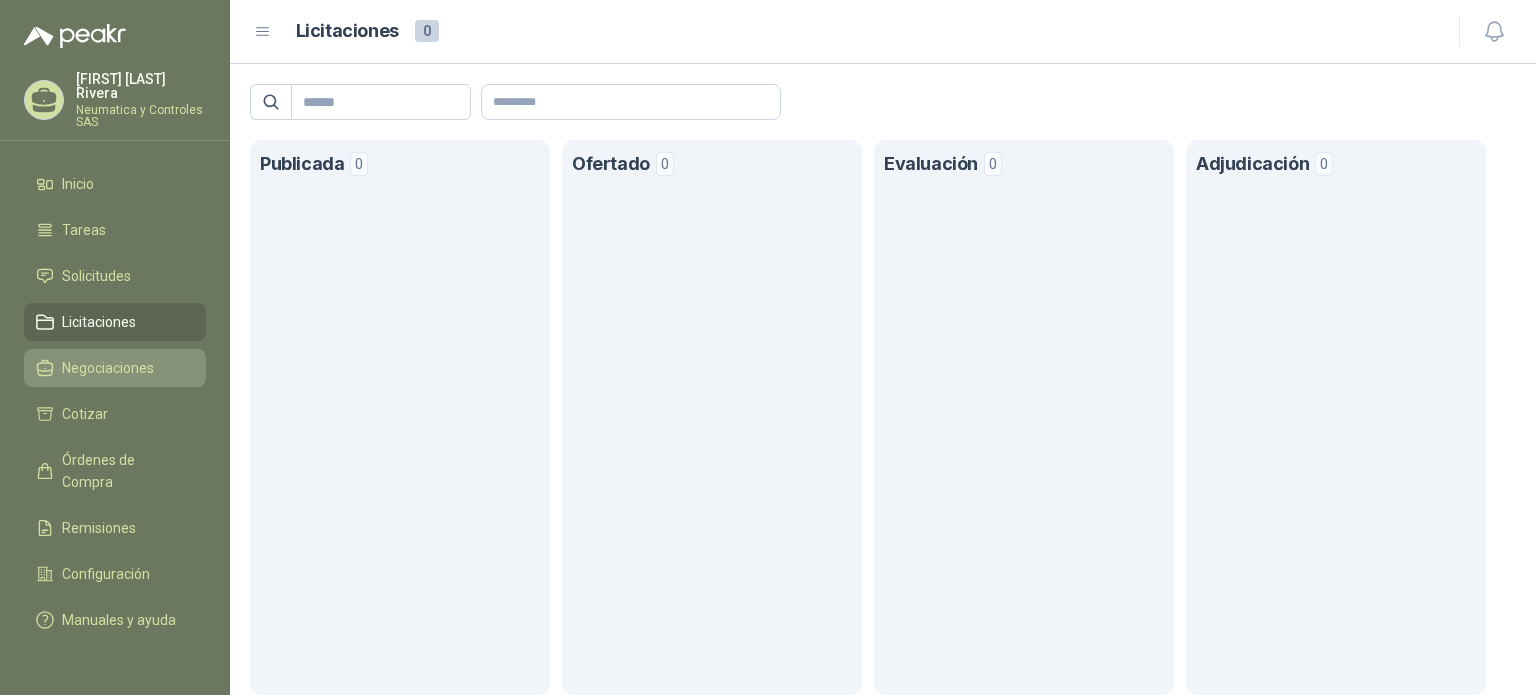 click on "Negociaciones" at bounding box center (108, 368) 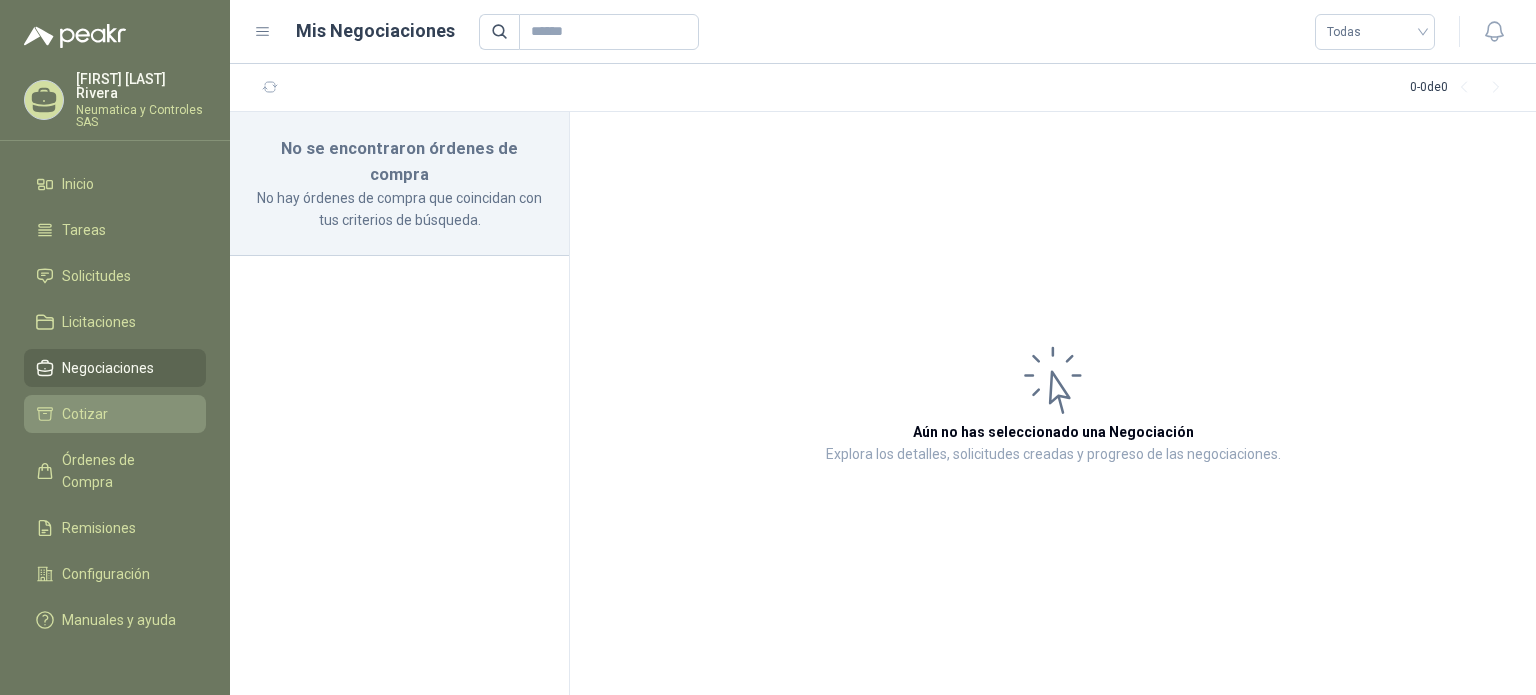 click on "Cotizar" at bounding box center [85, 414] 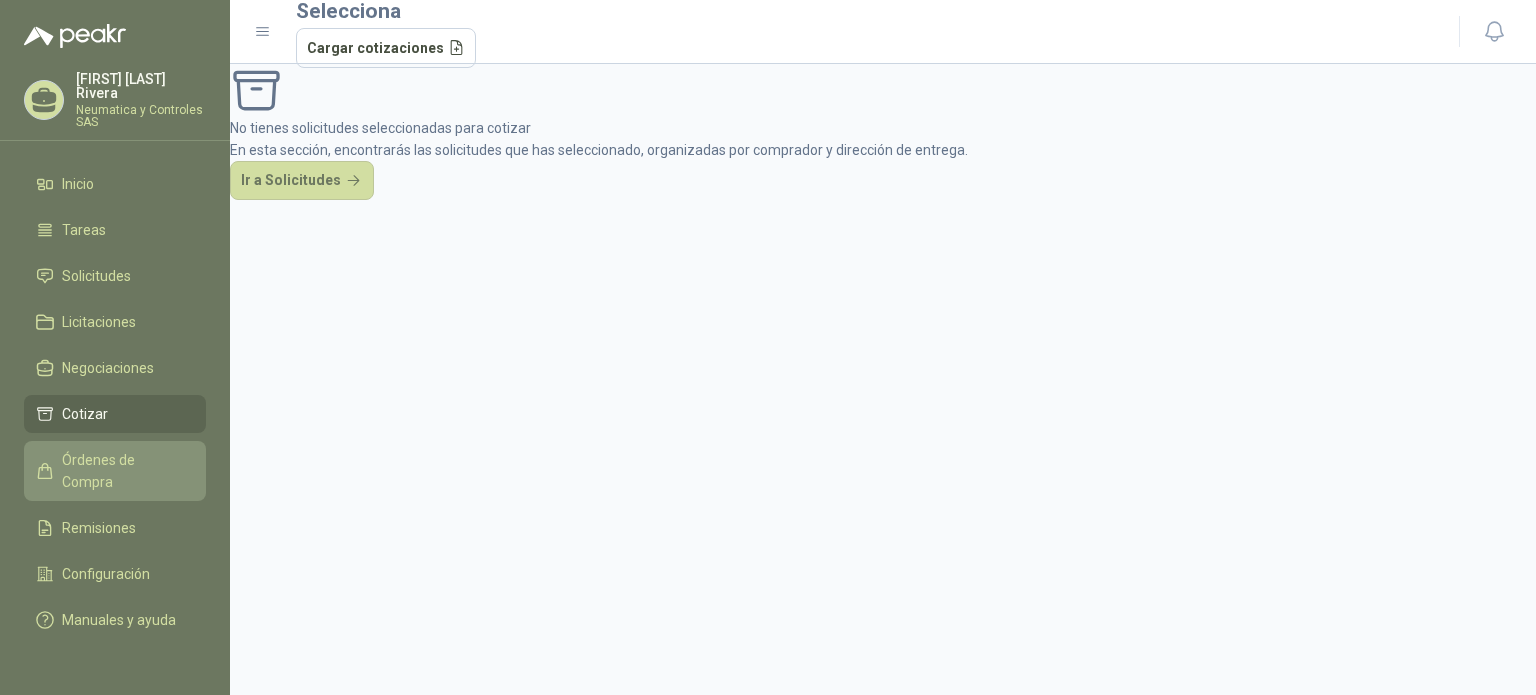 click on "Órdenes de Compra" at bounding box center [124, 471] 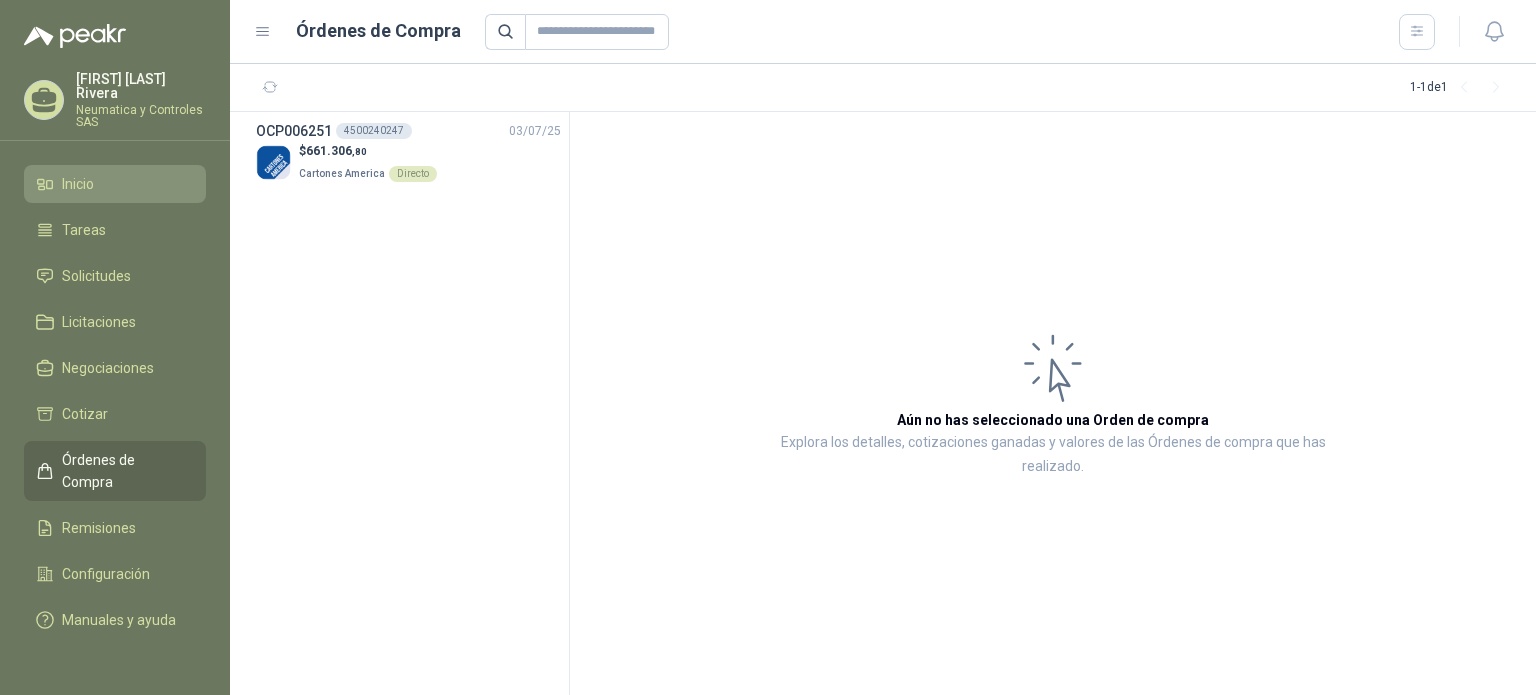 click on "Inicio" at bounding box center (115, 184) 